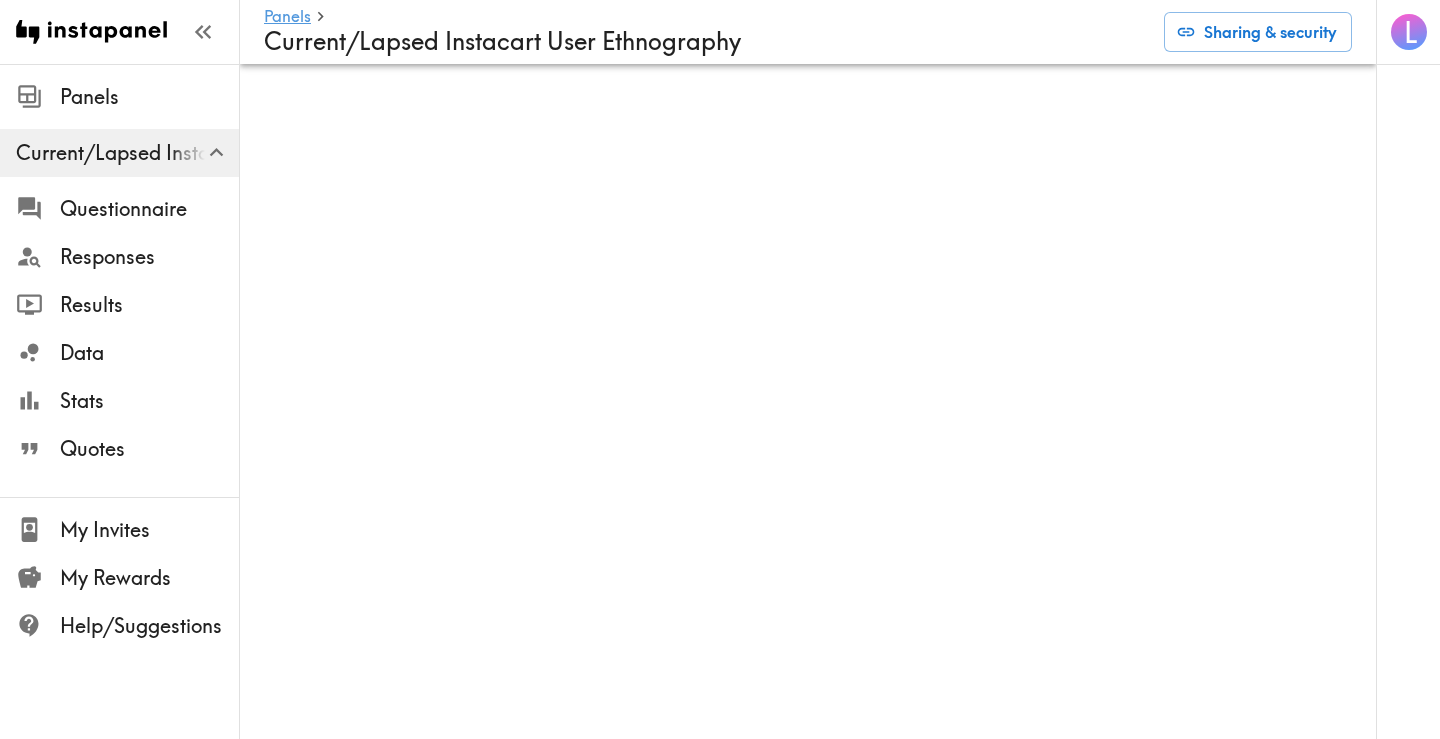 scroll, scrollTop: 0, scrollLeft: 0, axis: both 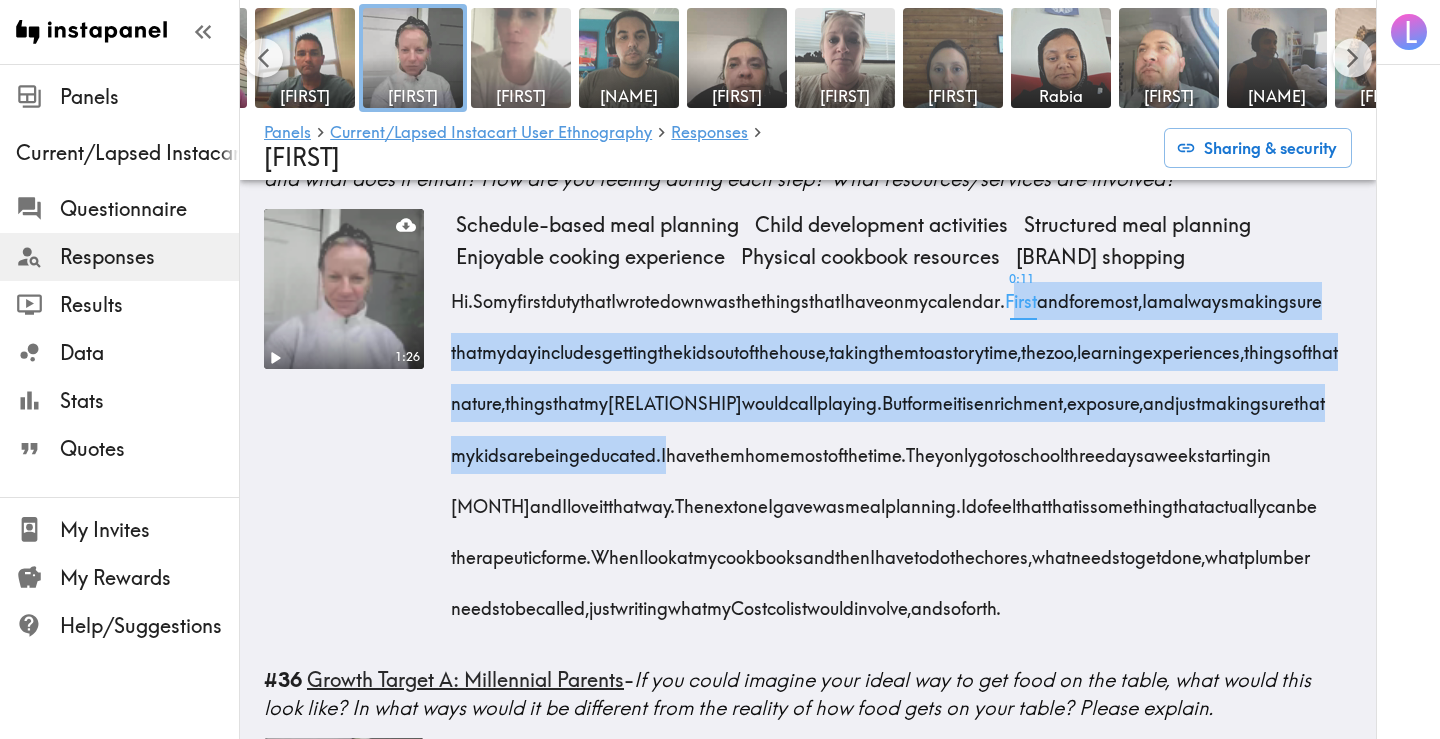 click at bounding box center (521, 58) 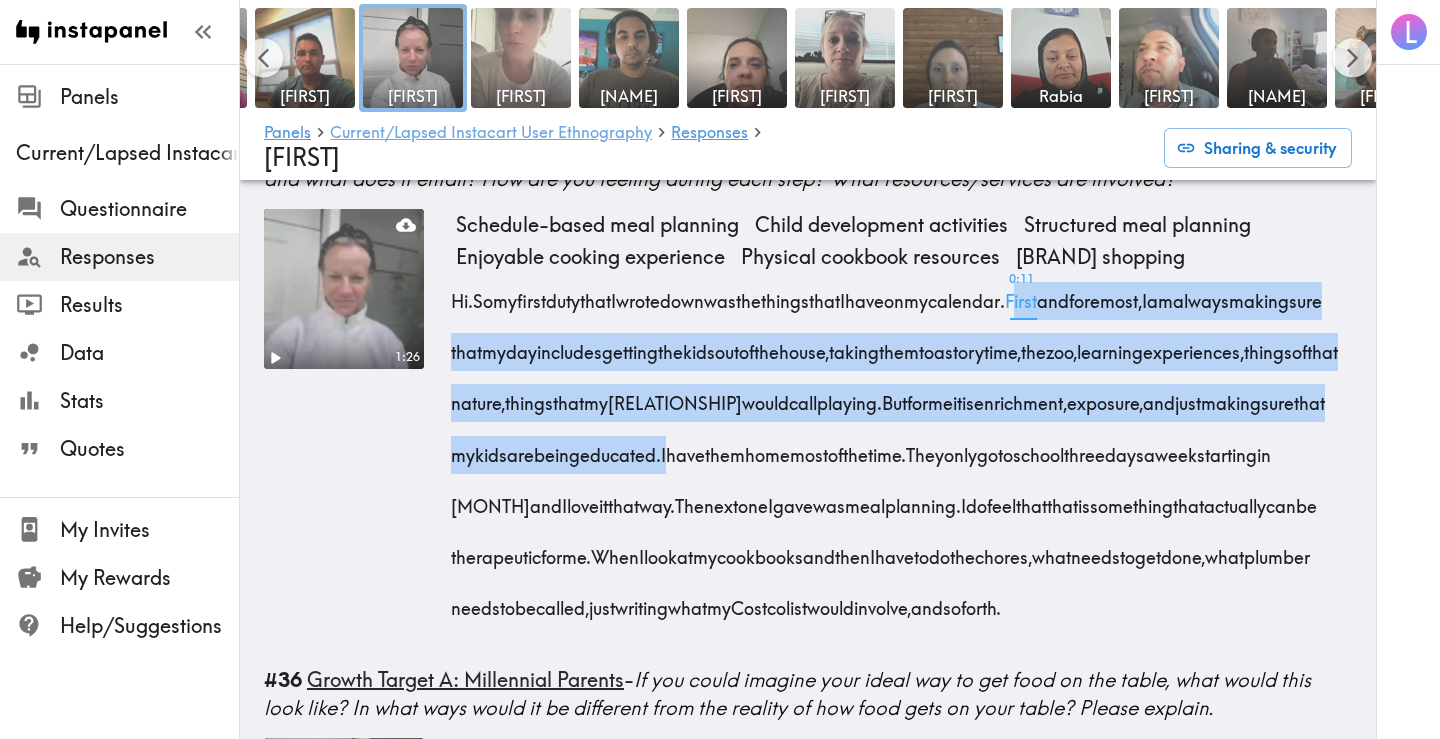 scroll, scrollTop: 3382, scrollLeft: 0, axis: vertical 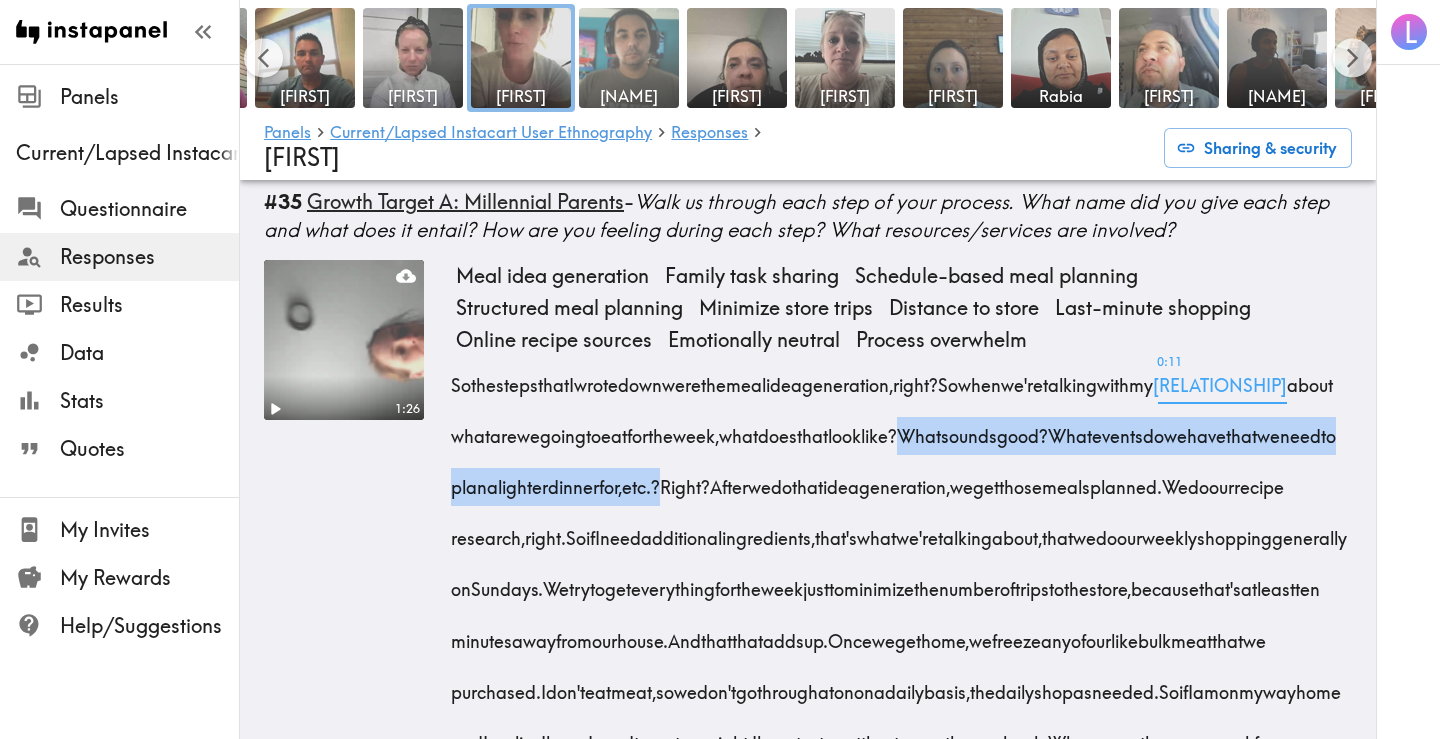 click at bounding box center [629, 58] 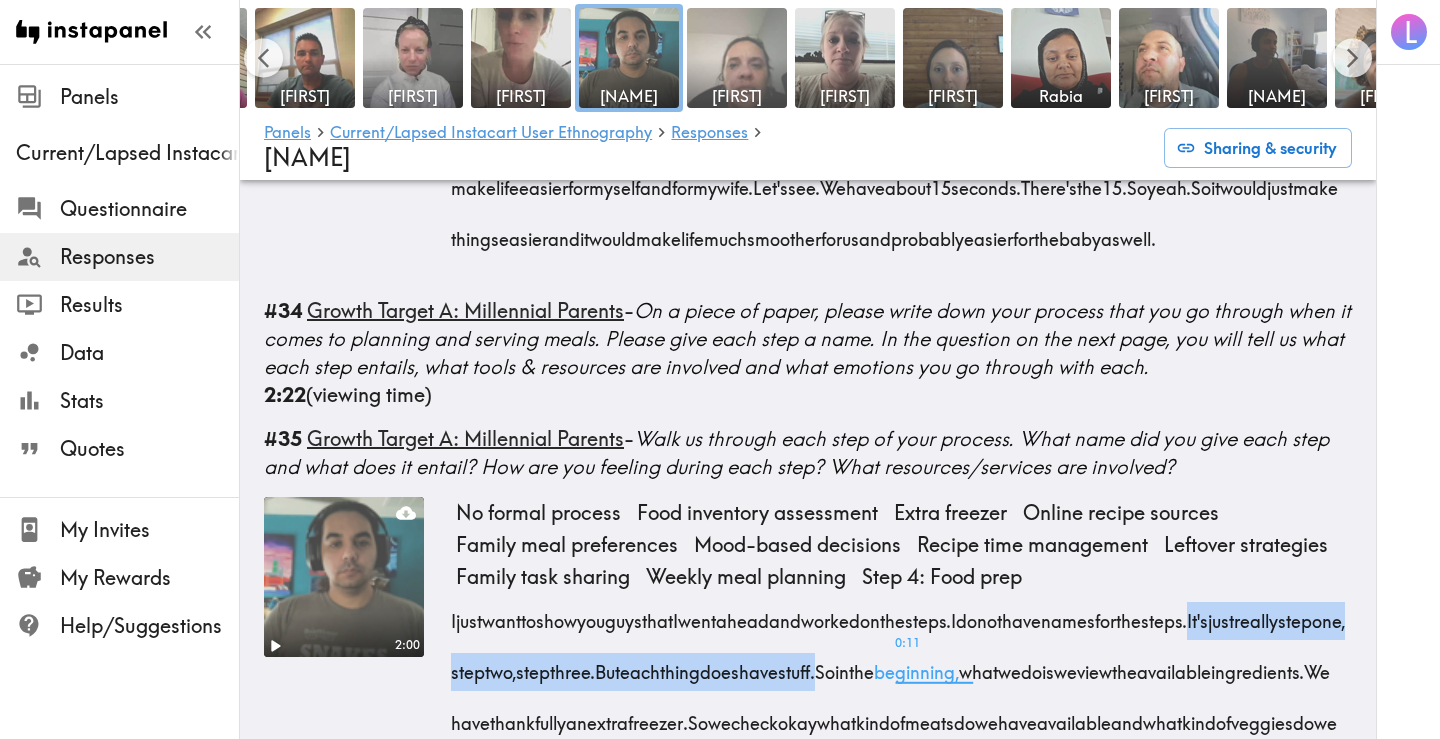 click at bounding box center [737, 58] 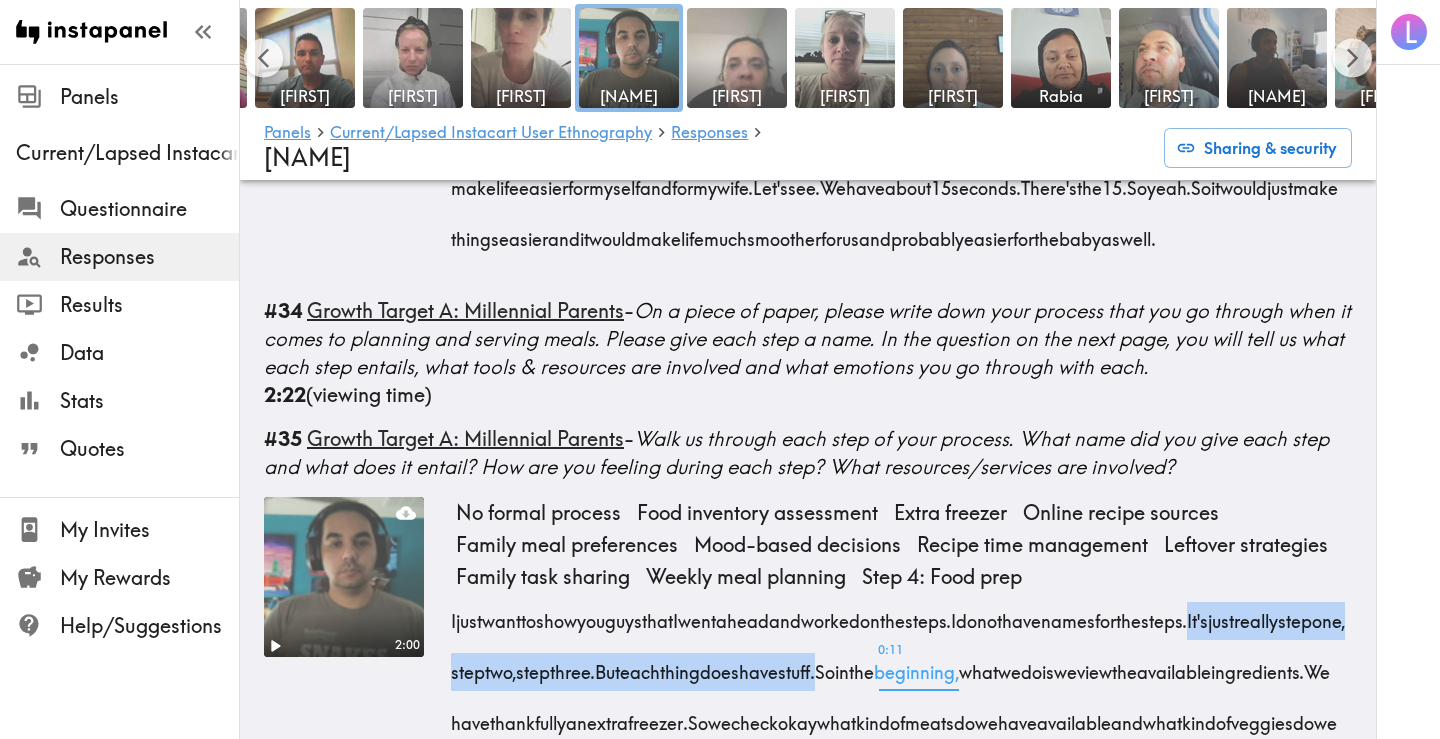 scroll, scrollTop: 3221, scrollLeft: 0, axis: vertical 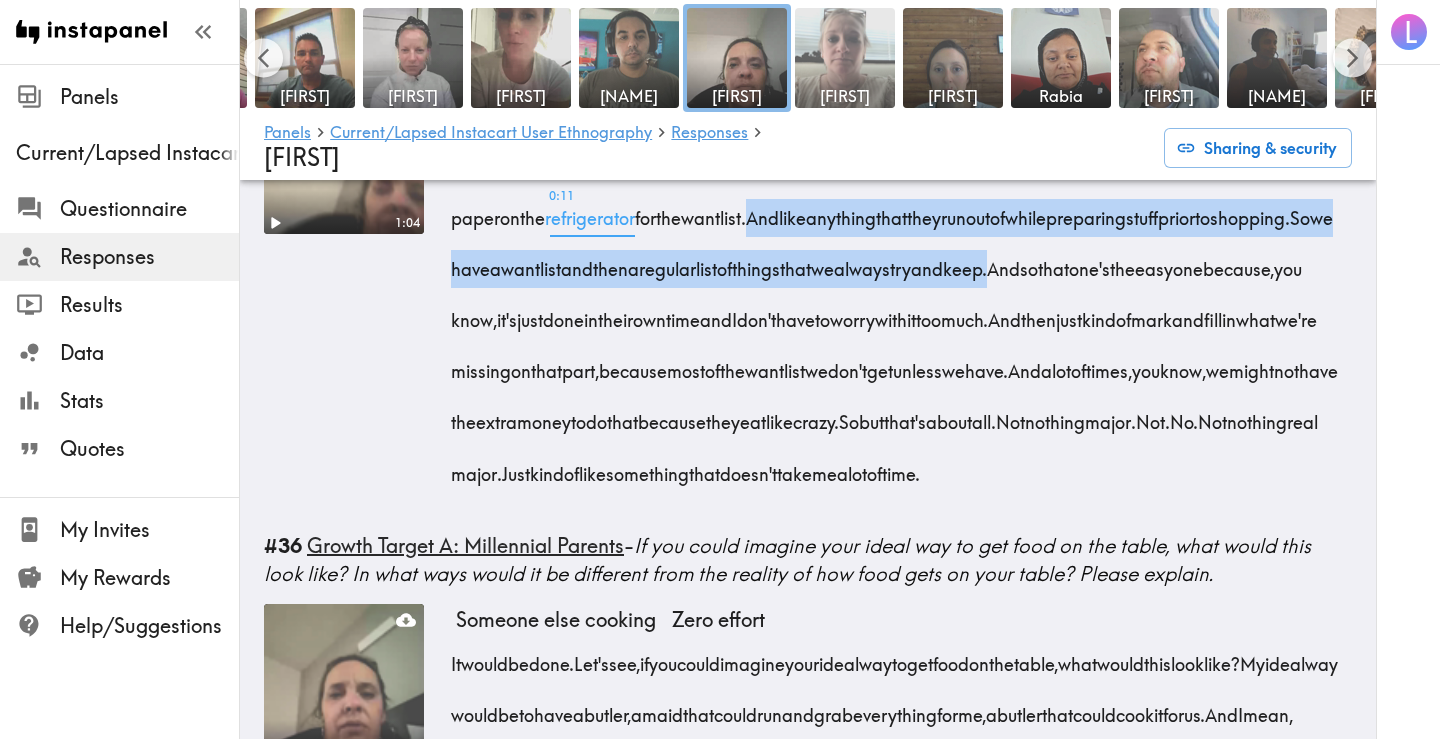 click at bounding box center (845, 58) 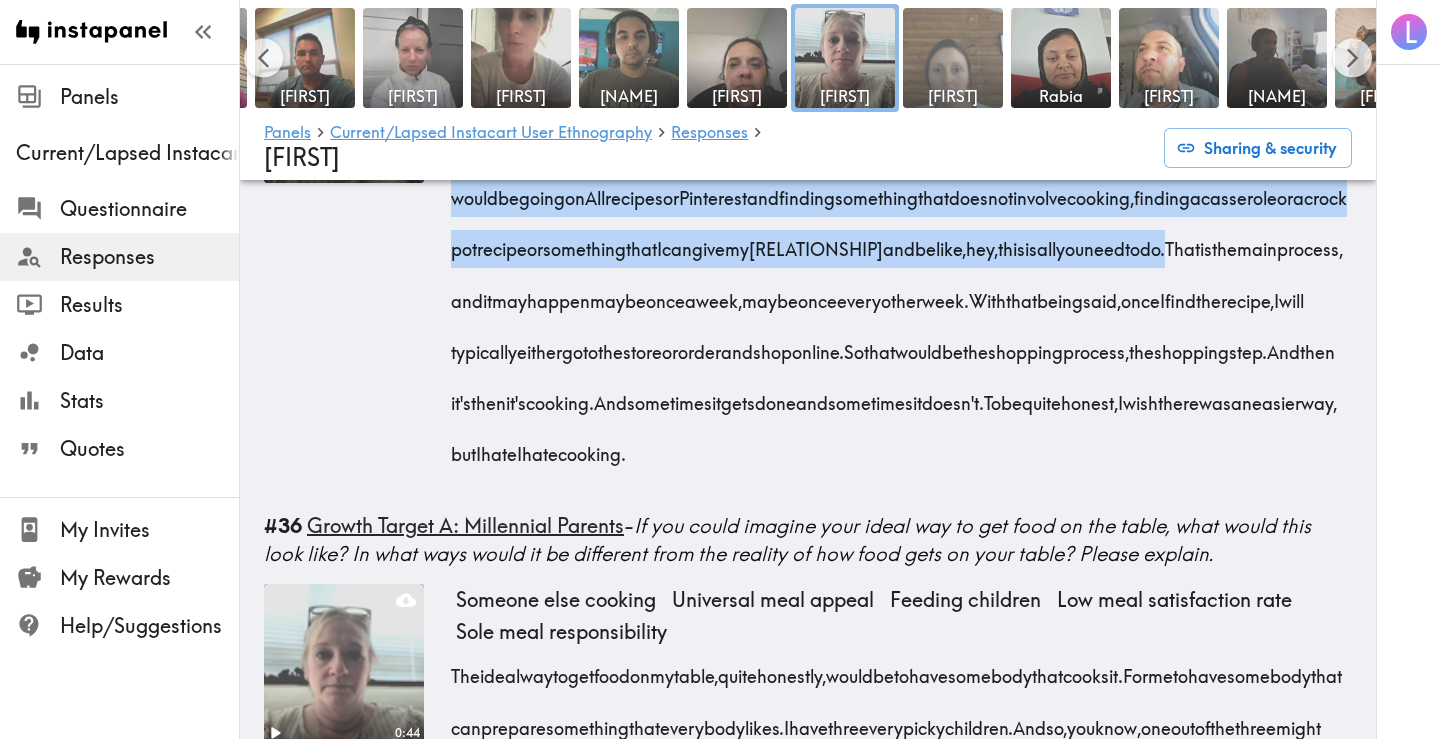click at bounding box center [953, 58] 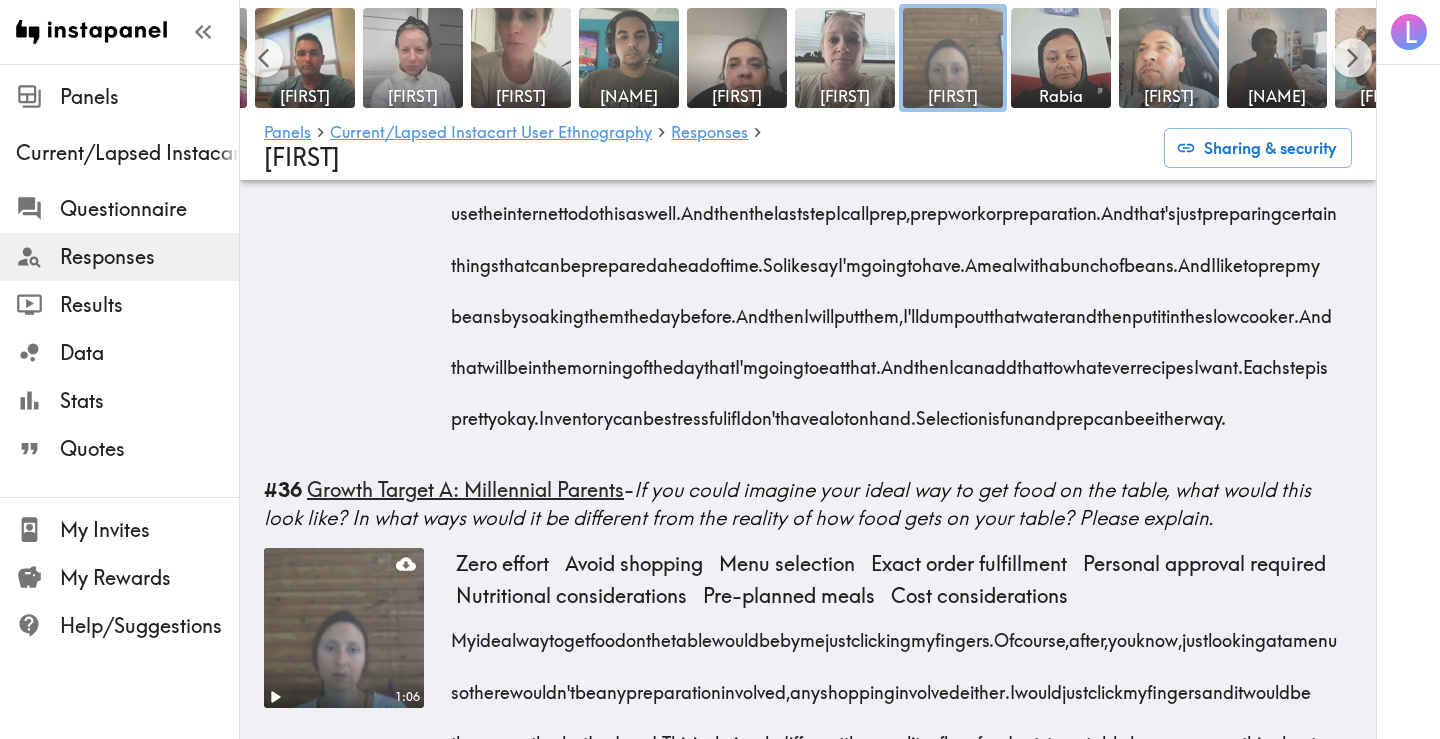 scroll, scrollTop: 3379, scrollLeft: 0, axis: vertical 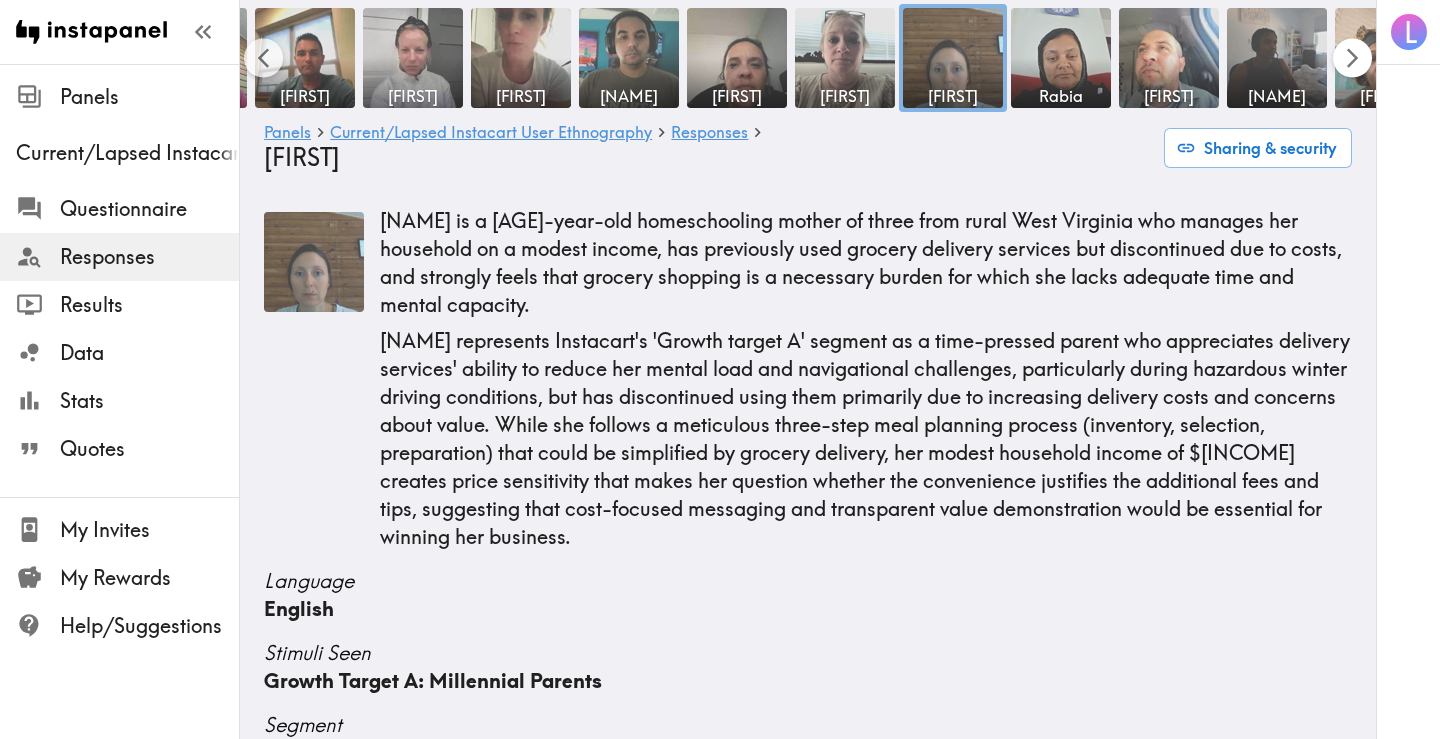 click 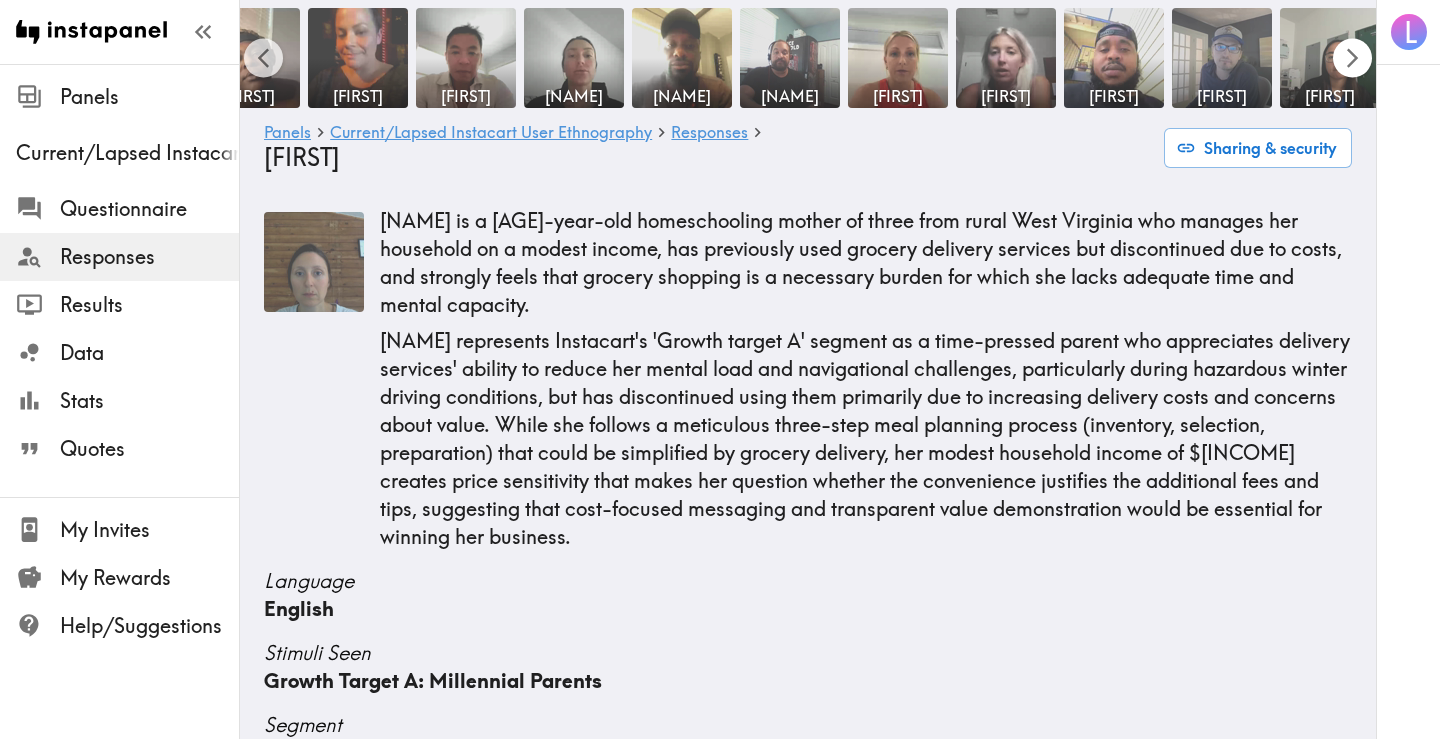 scroll, scrollTop: 0, scrollLeft: 1561, axis: horizontal 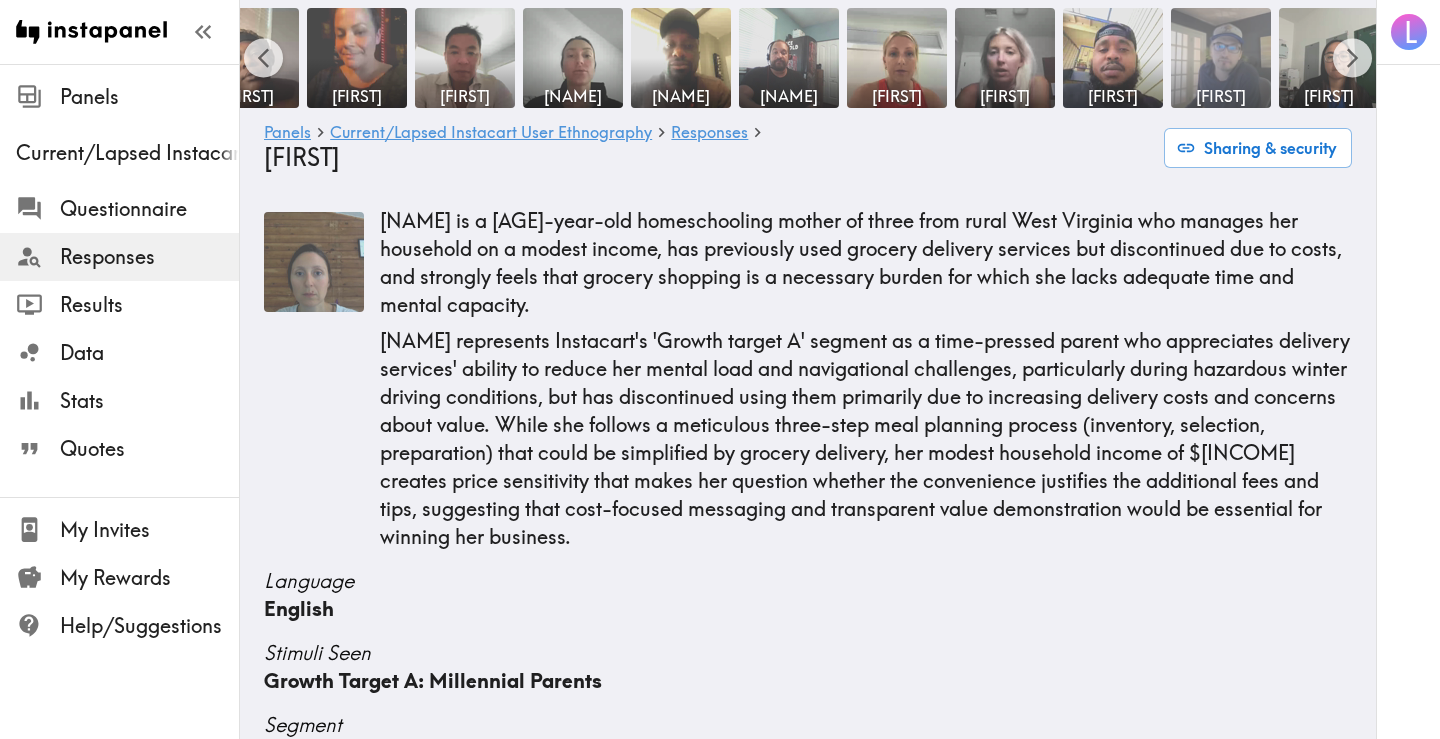 click at bounding box center [1221, 58] 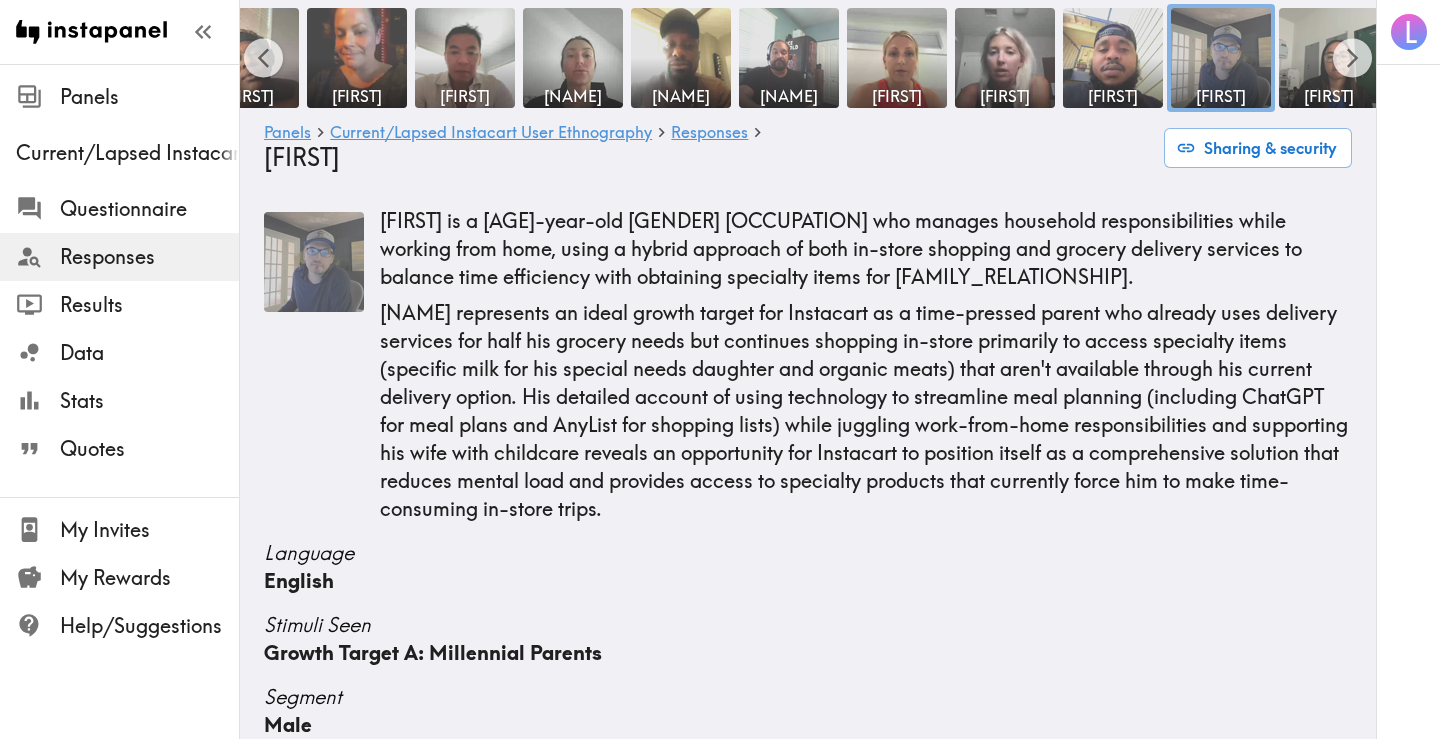 click at bounding box center (314, 262) 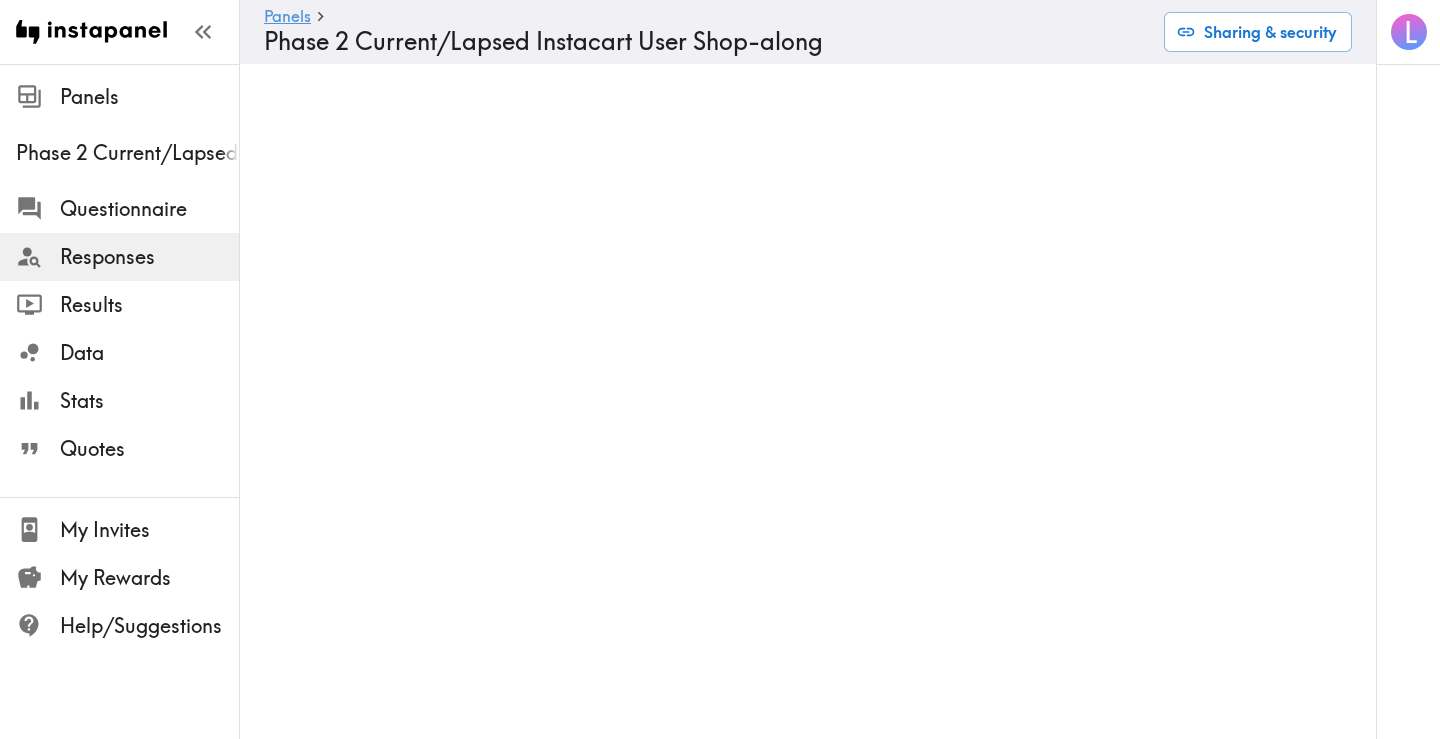 scroll, scrollTop: 0, scrollLeft: 0, axis: both 